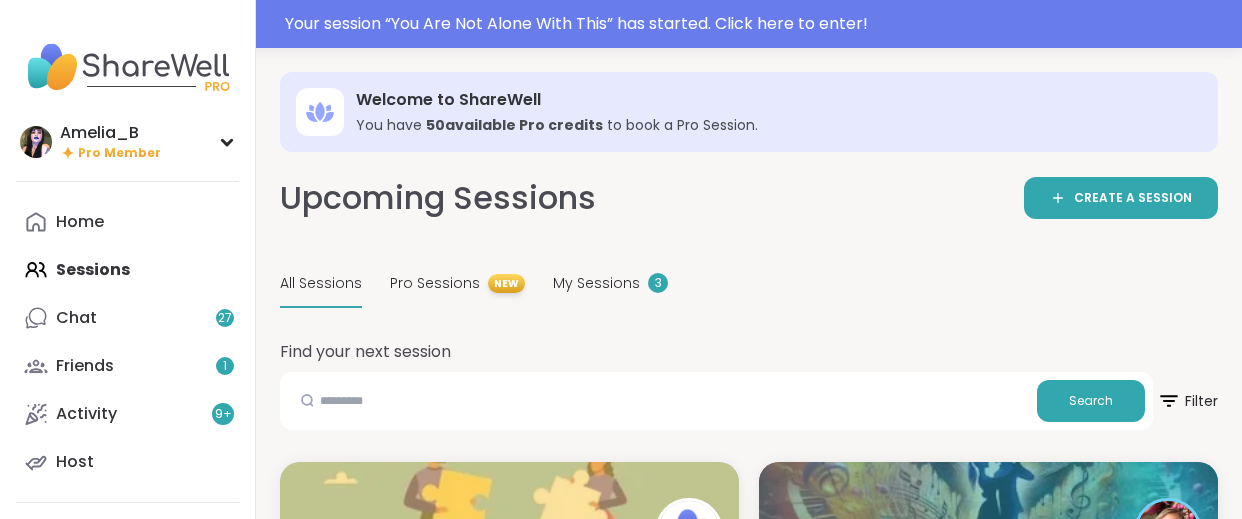 scroll, scrollTop: 0, scrollLeft: 0, axis: both 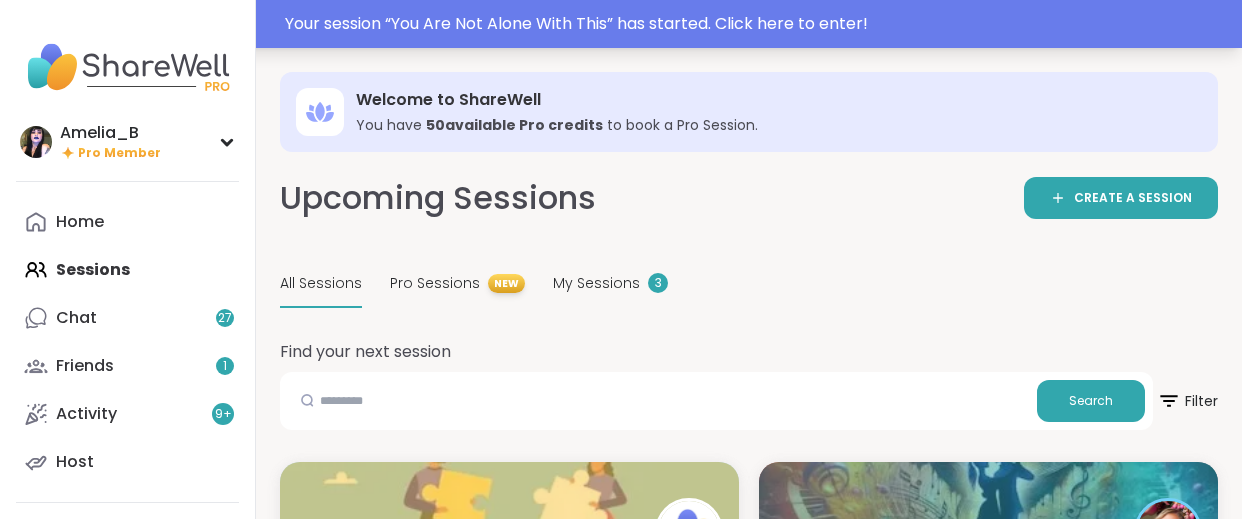 click on "Your session “ You Are Not Alone With This ” has started. Click here to enter!" at bounding box center [757, 24] 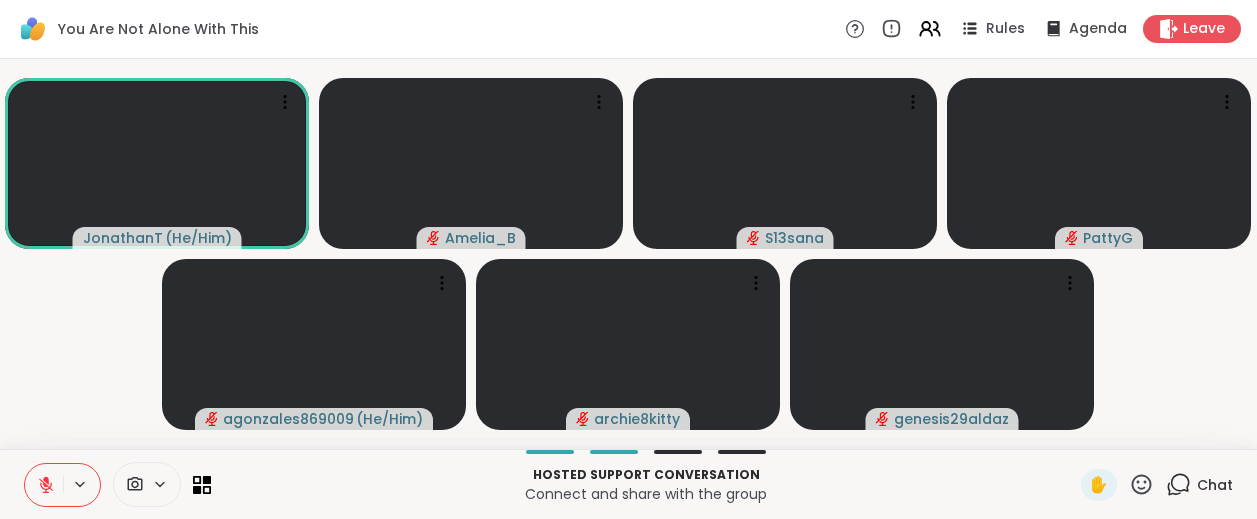 click 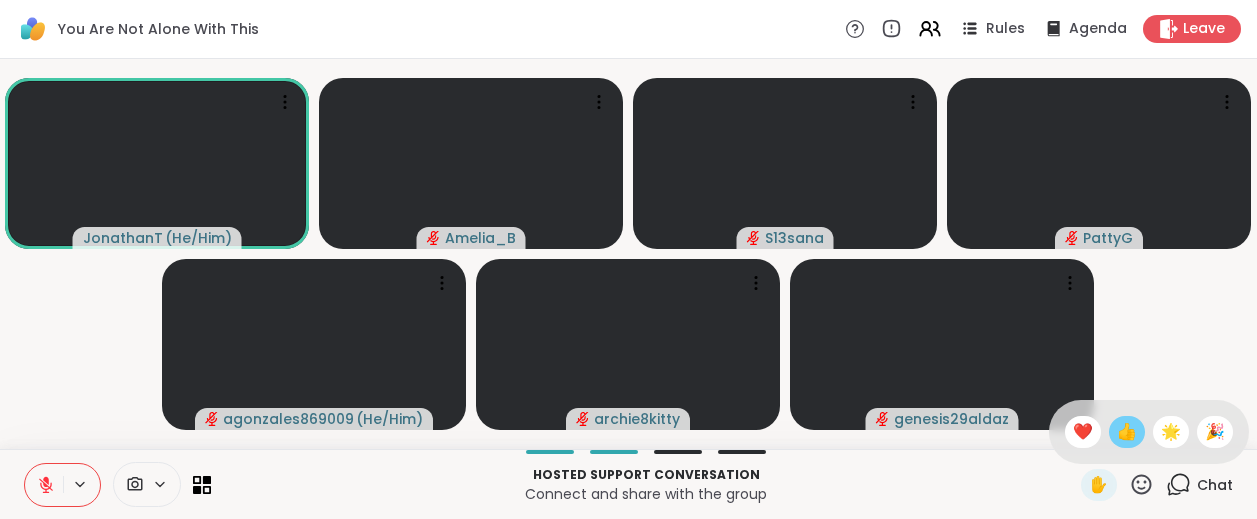 click on "👍" at bounding box center [1127, 432] 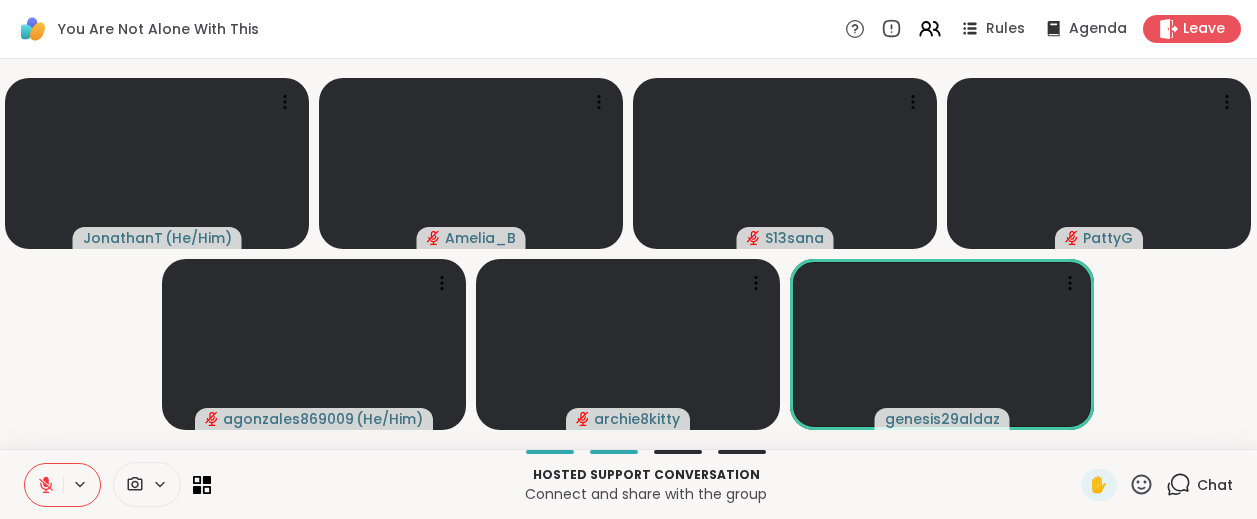click 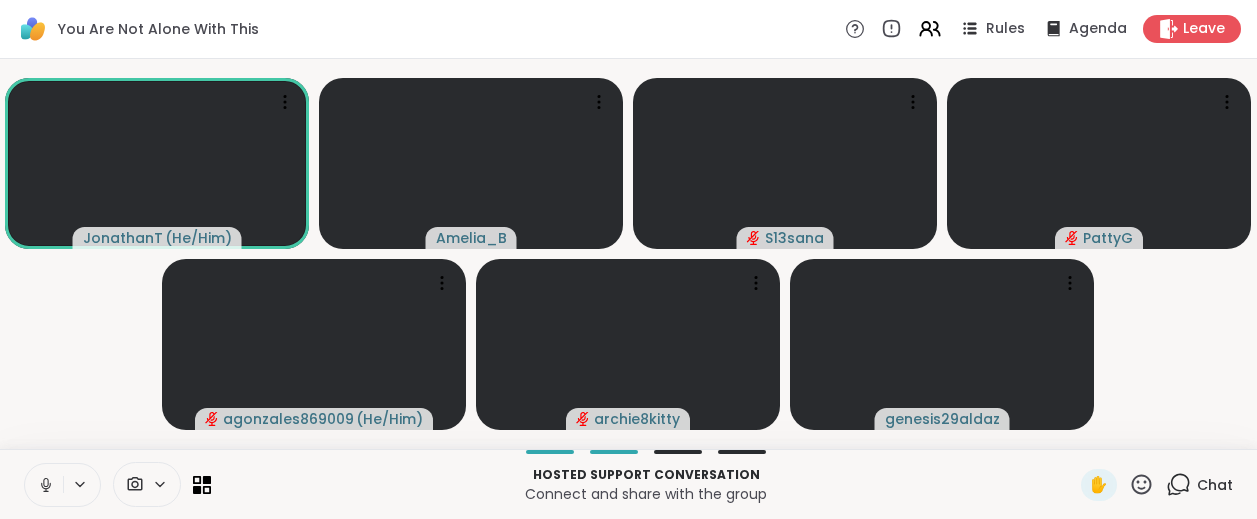 click 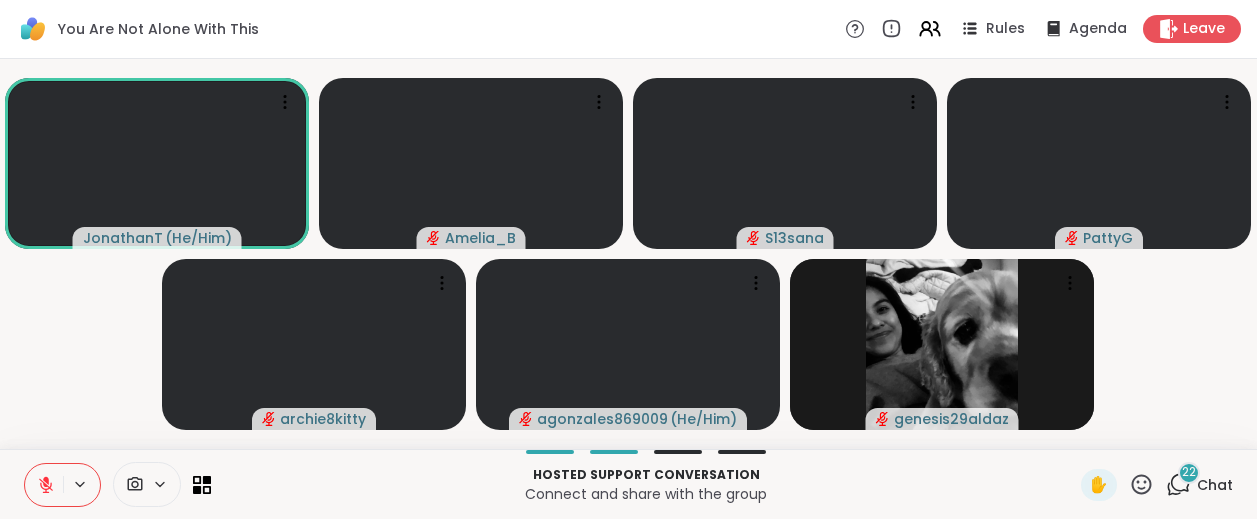 click 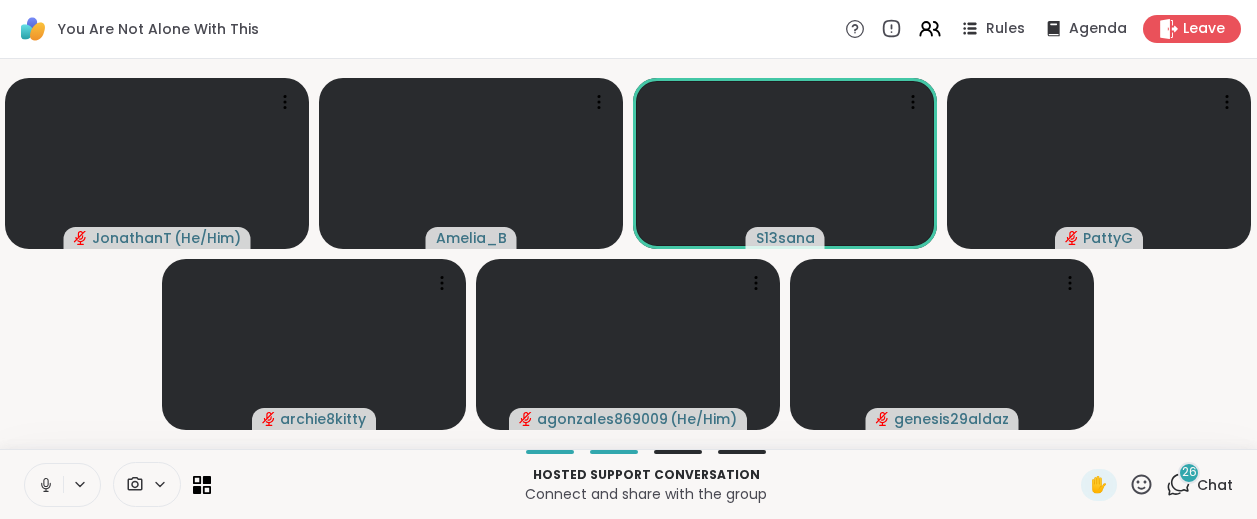 click 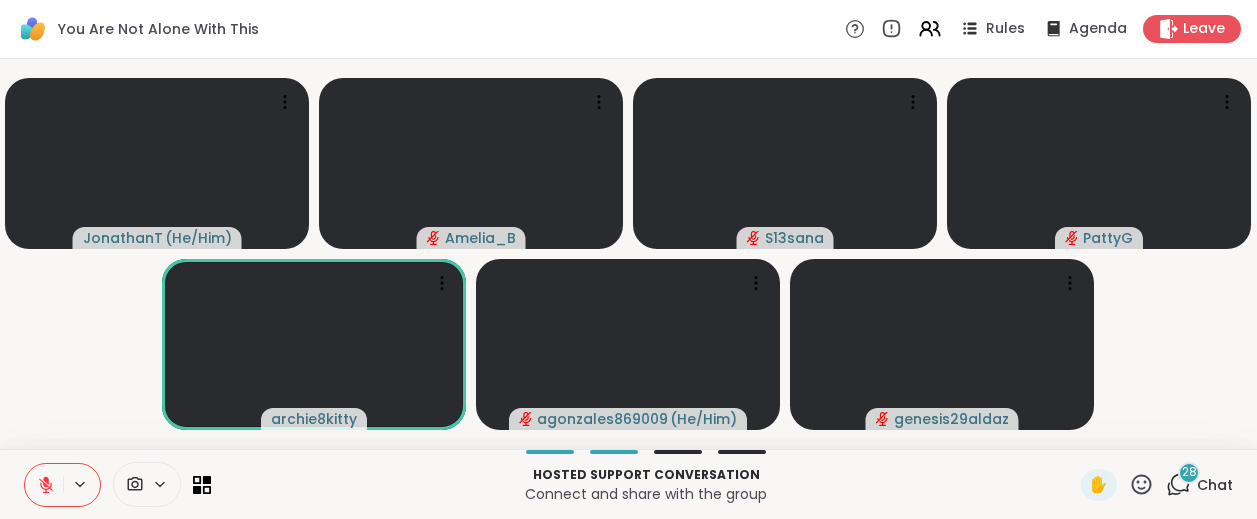 click on "28" at bounding box center (1189, 472) 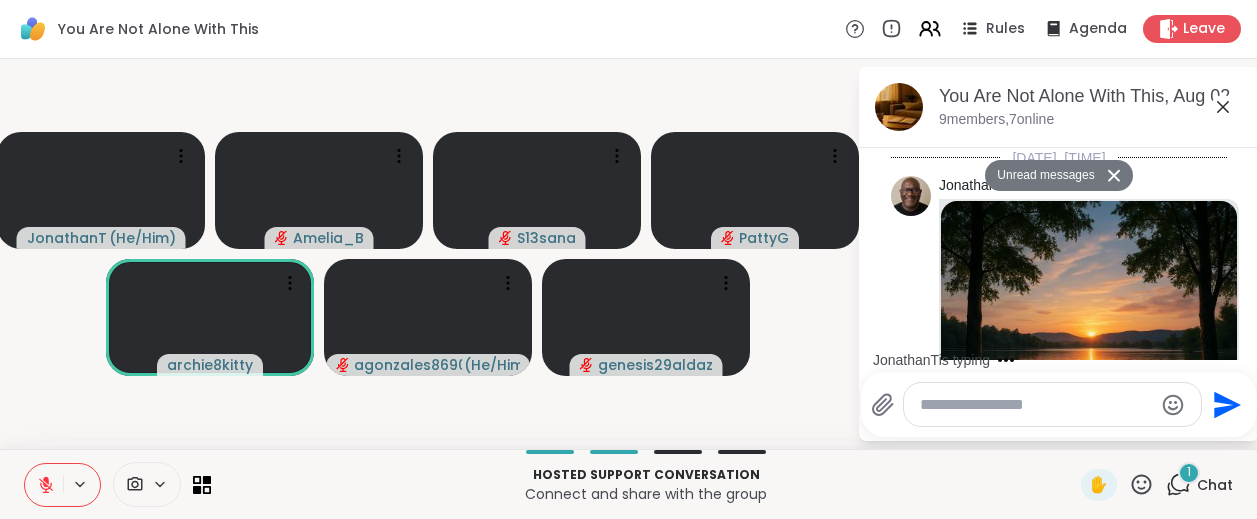 scroll, scrollTop: 7551, scrollLeft: 0, axis: vertical 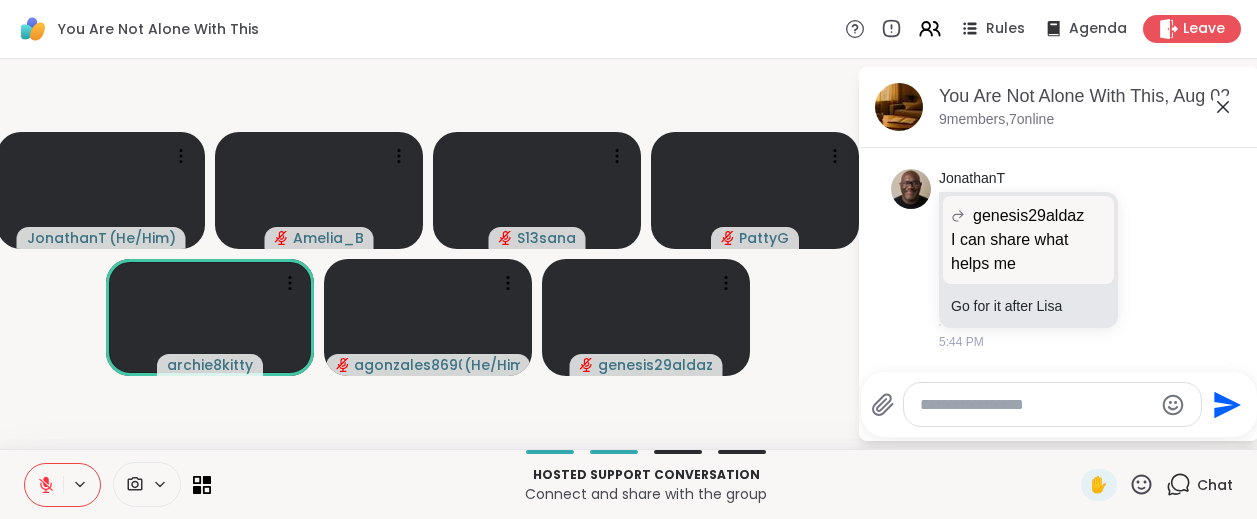 click at bounding box center [1036, 405] 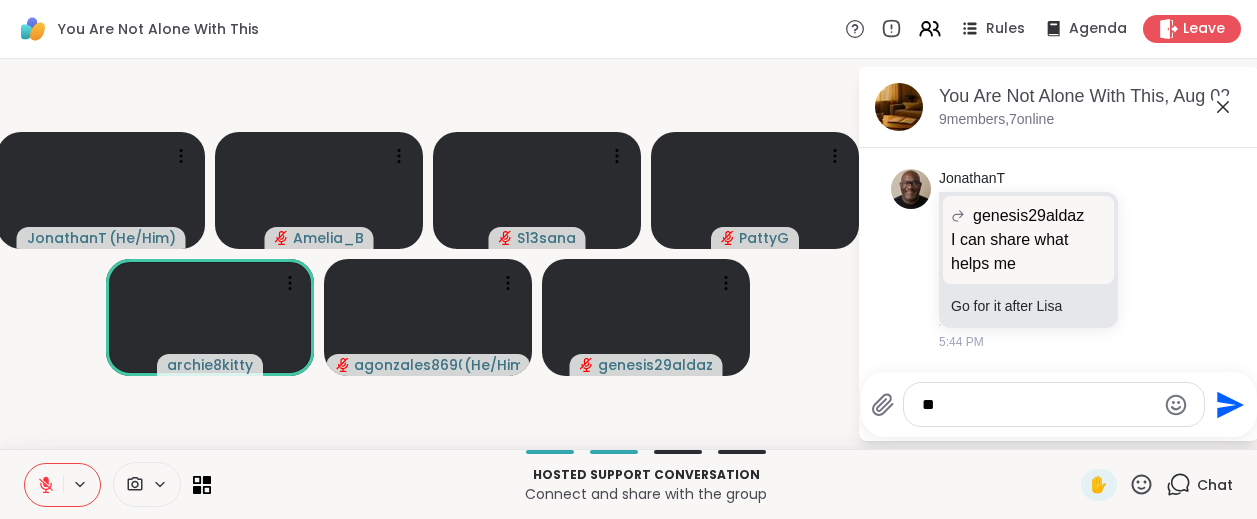 type on "***" 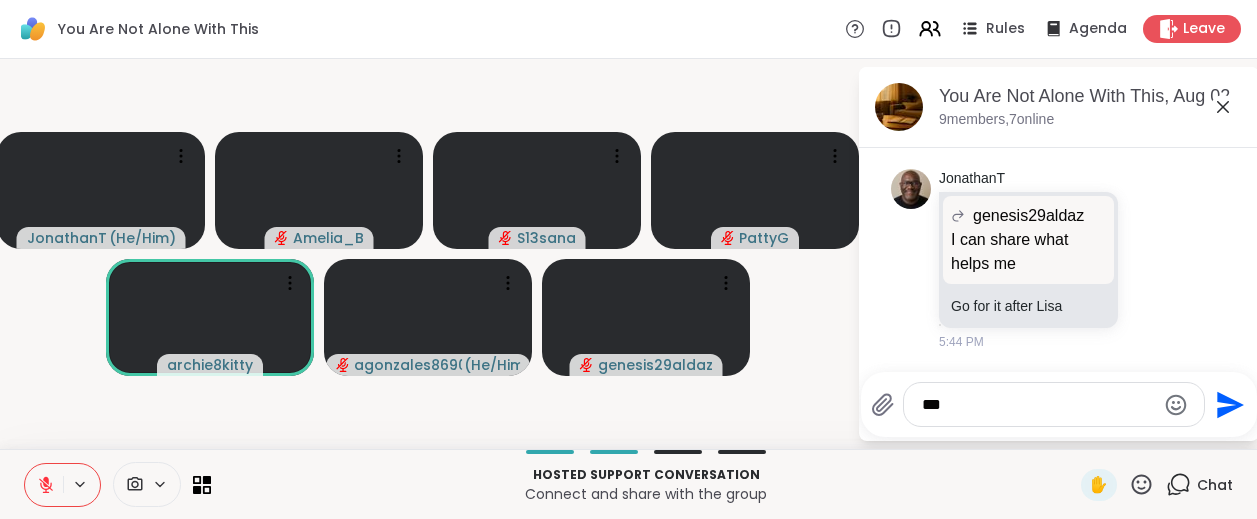 type 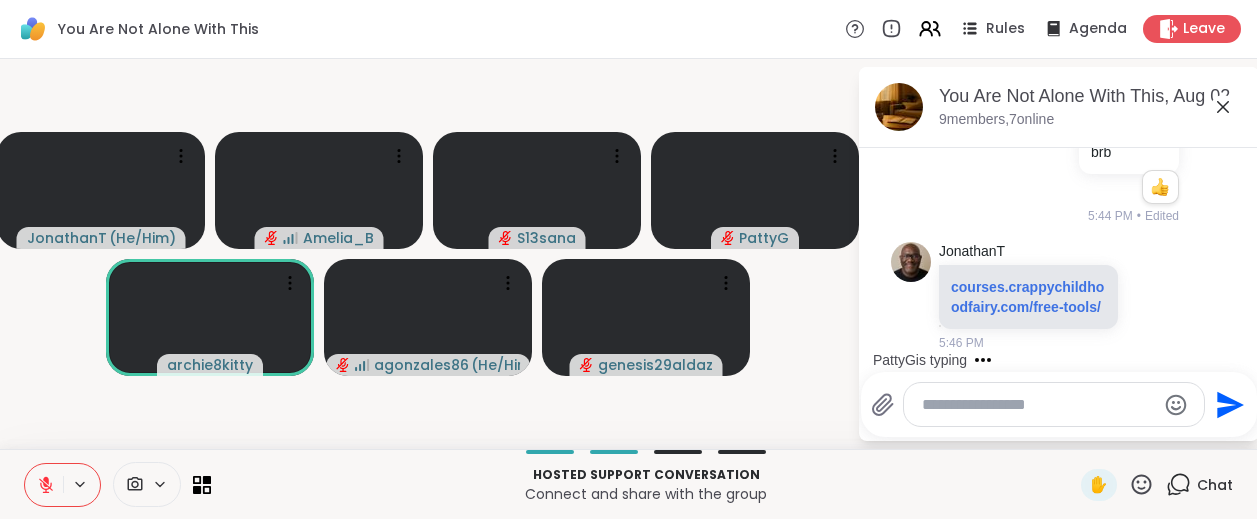 scroll, scrollTop: 7831, scrollLeft: 0, axis: vertical 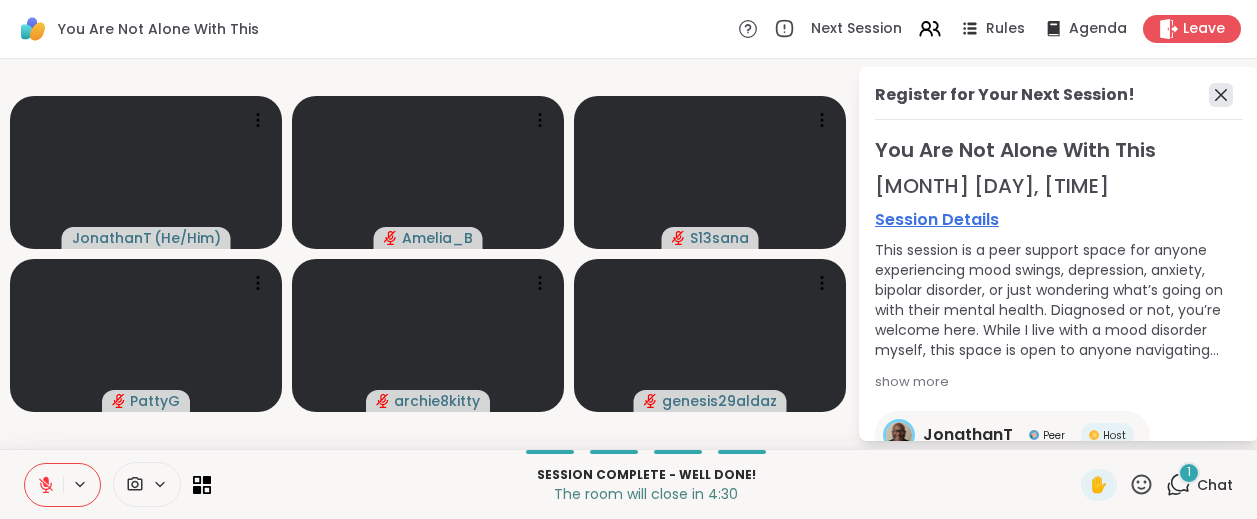 click 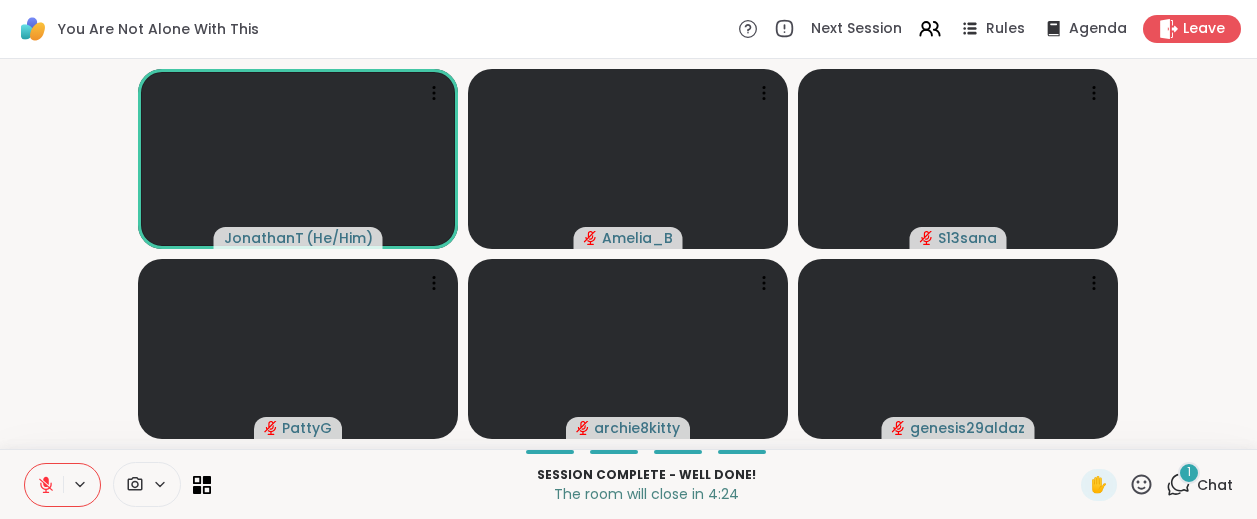 click 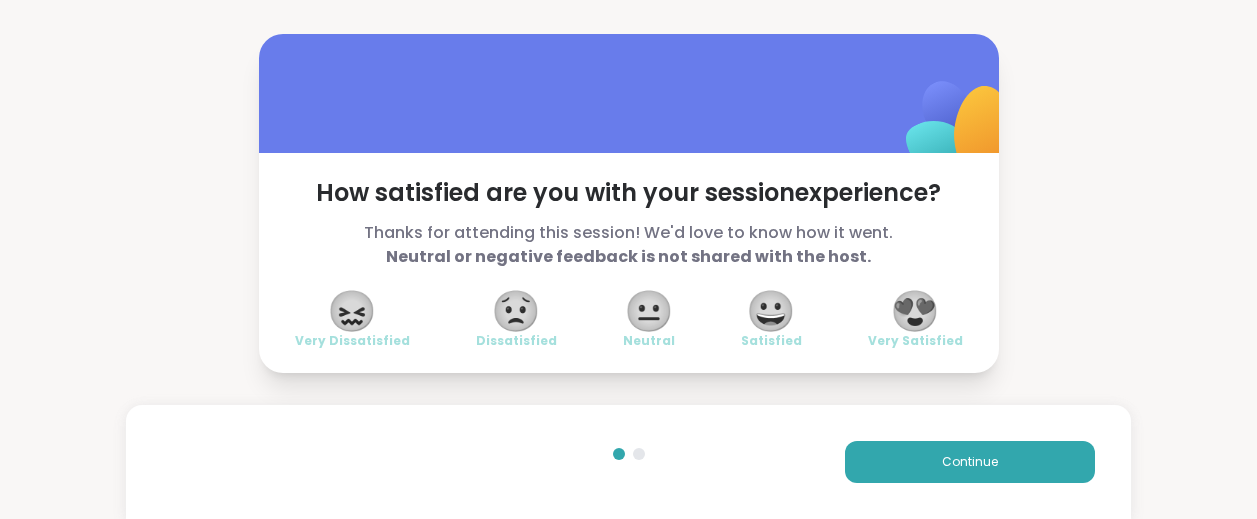 click on "😍" at bounding box center [915, 311] 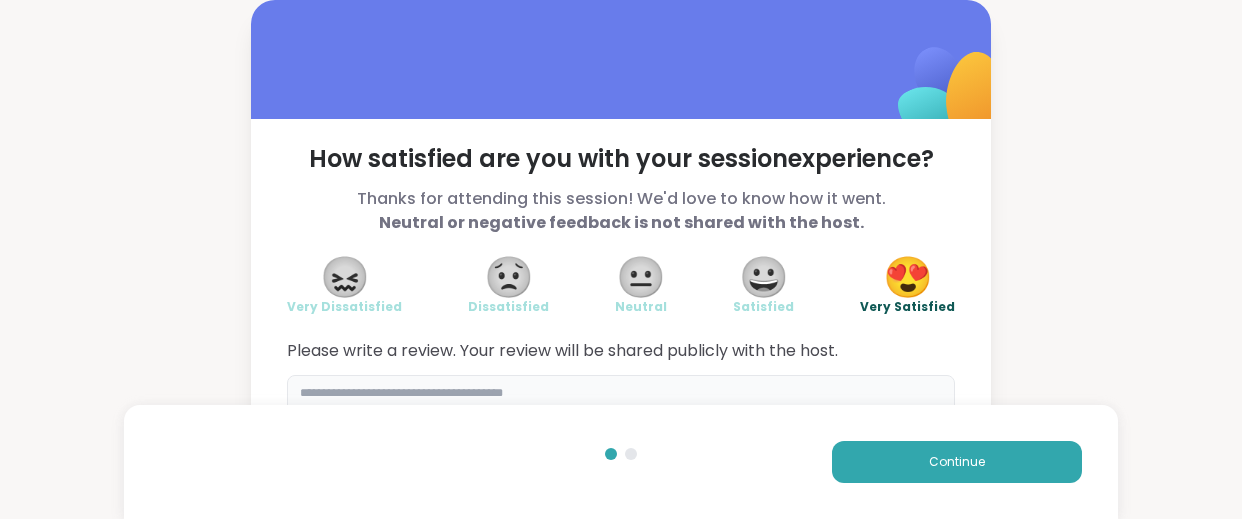 click at bounding box center [621, 423] 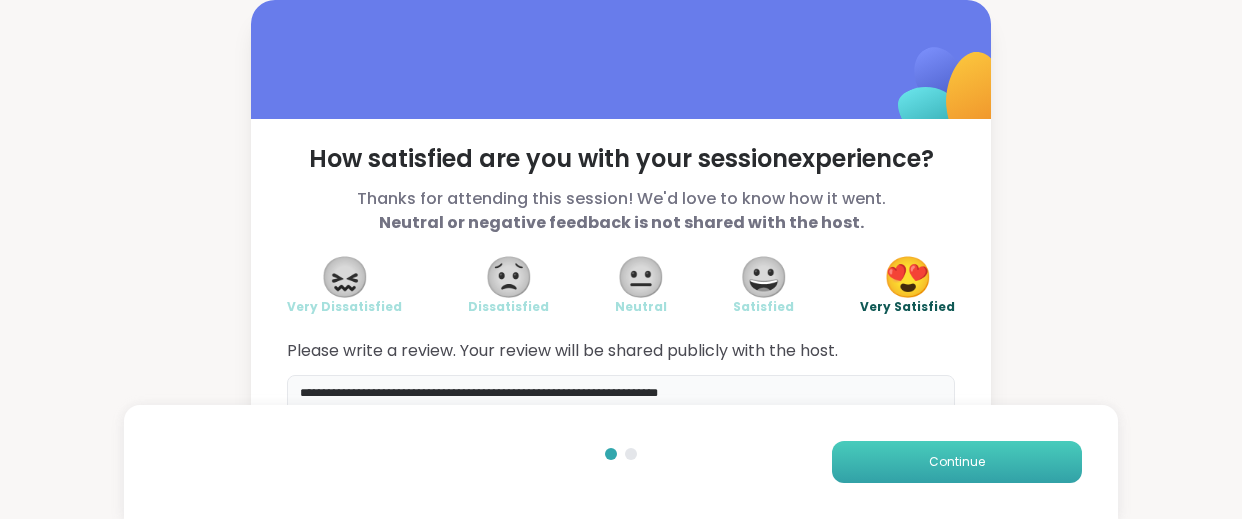 type on "**********" 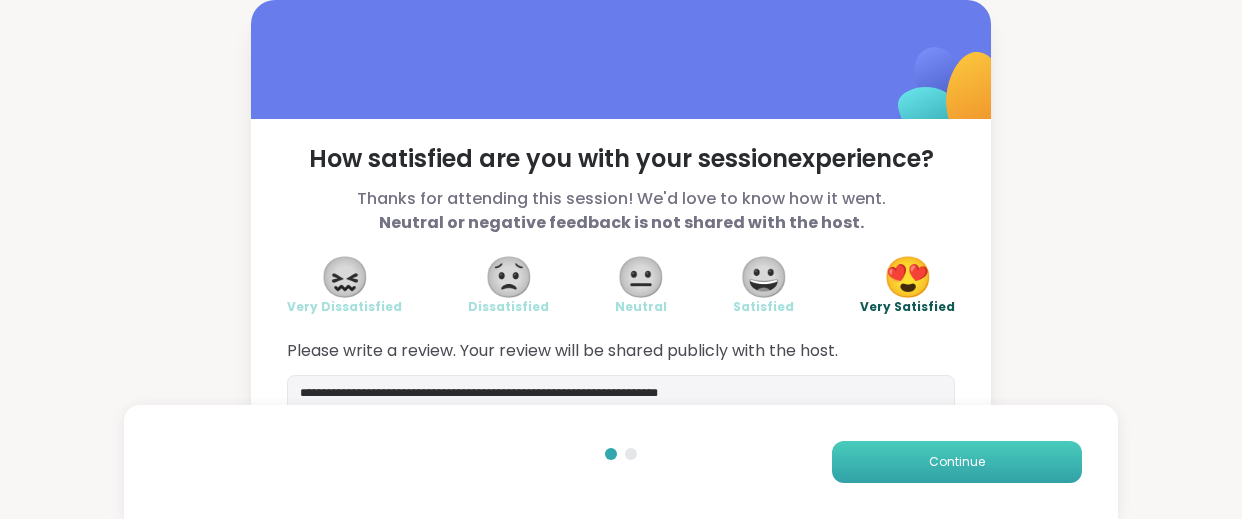 click on "Continue" at bounding box center (957, 462) 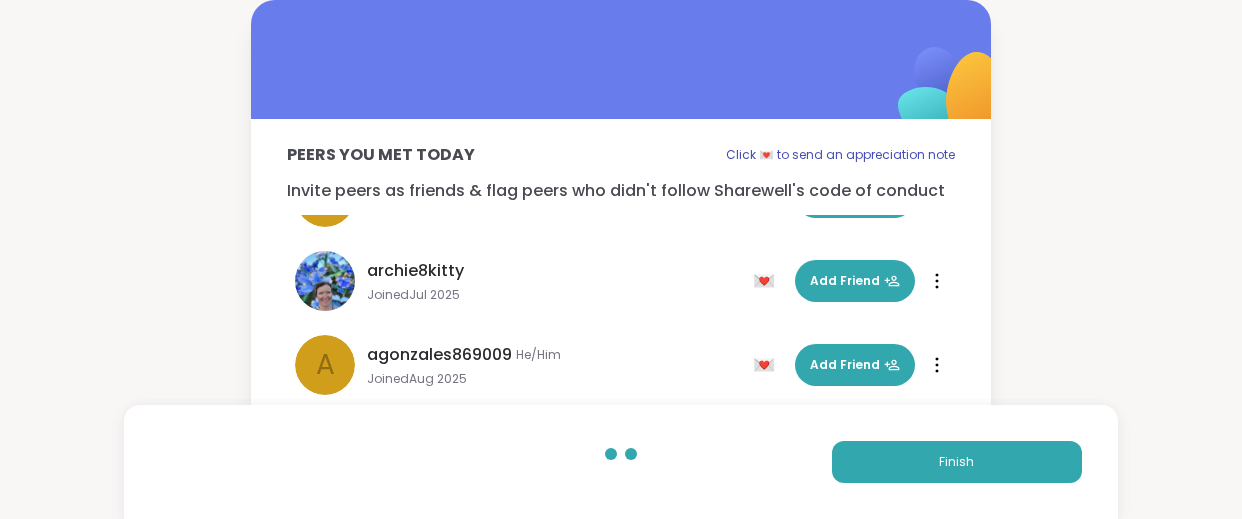 scroll, scrollTop: 144, scrollLeft: 0, axis: vertical 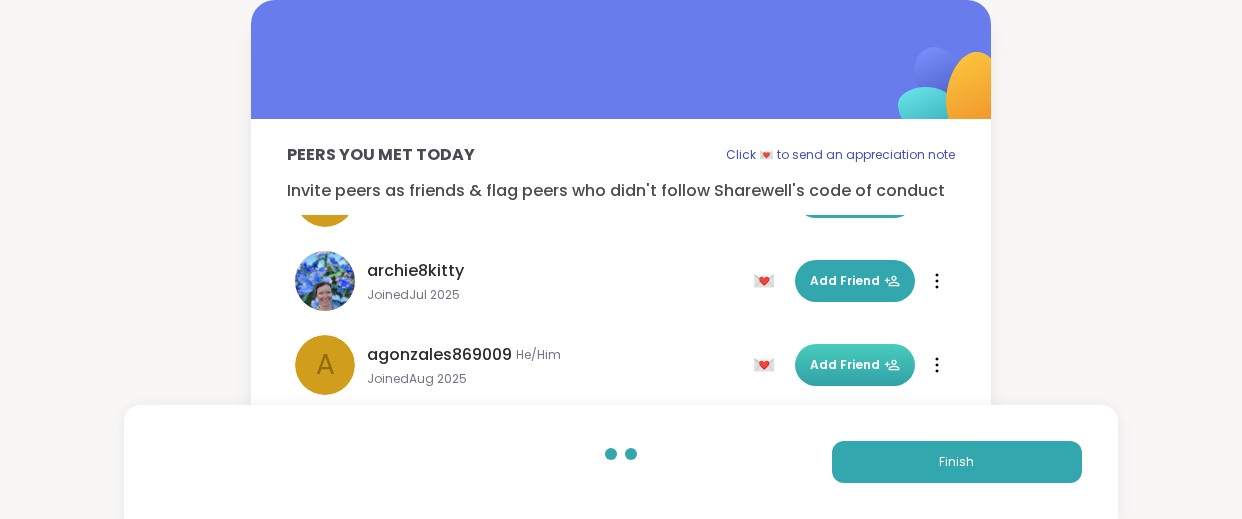 click on "Add Friend" at bounding box center (855, 365) 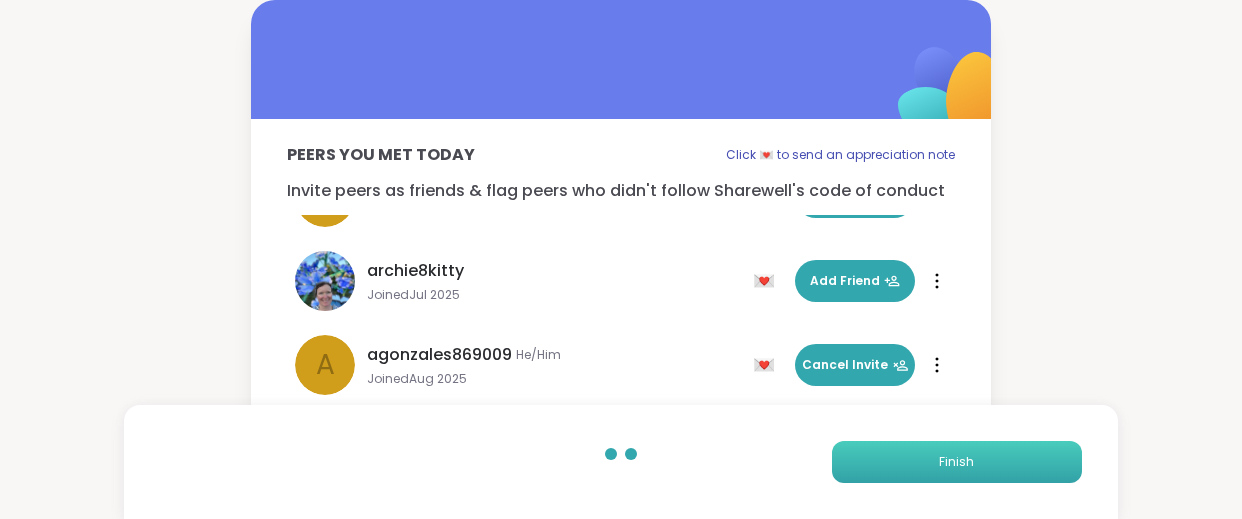 click on "Finish" at bounding box center (957, 462) 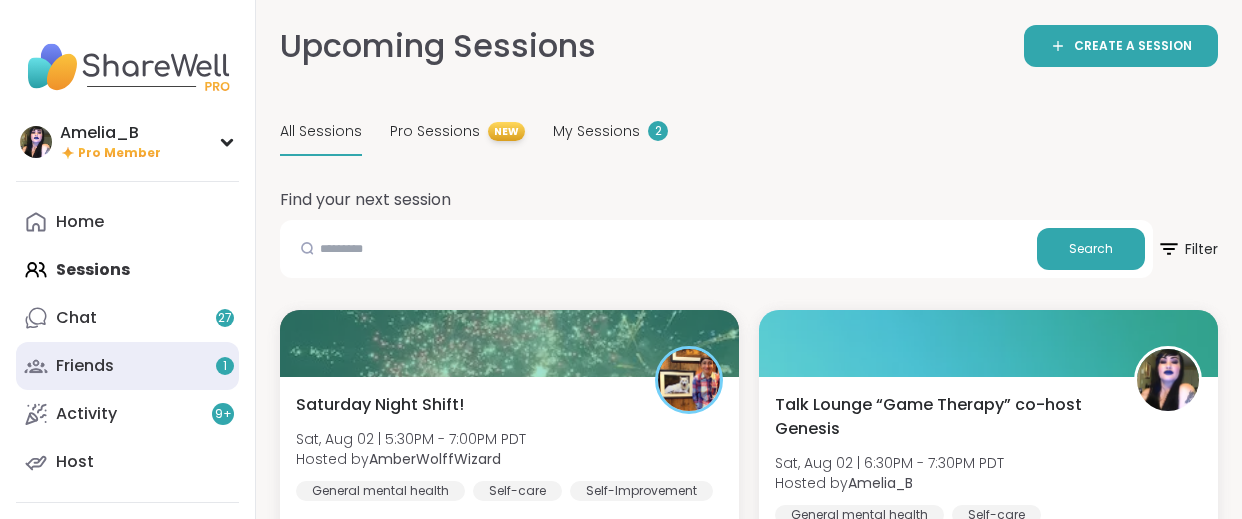 click on "Friends 1" at bounding box center (127, 366) 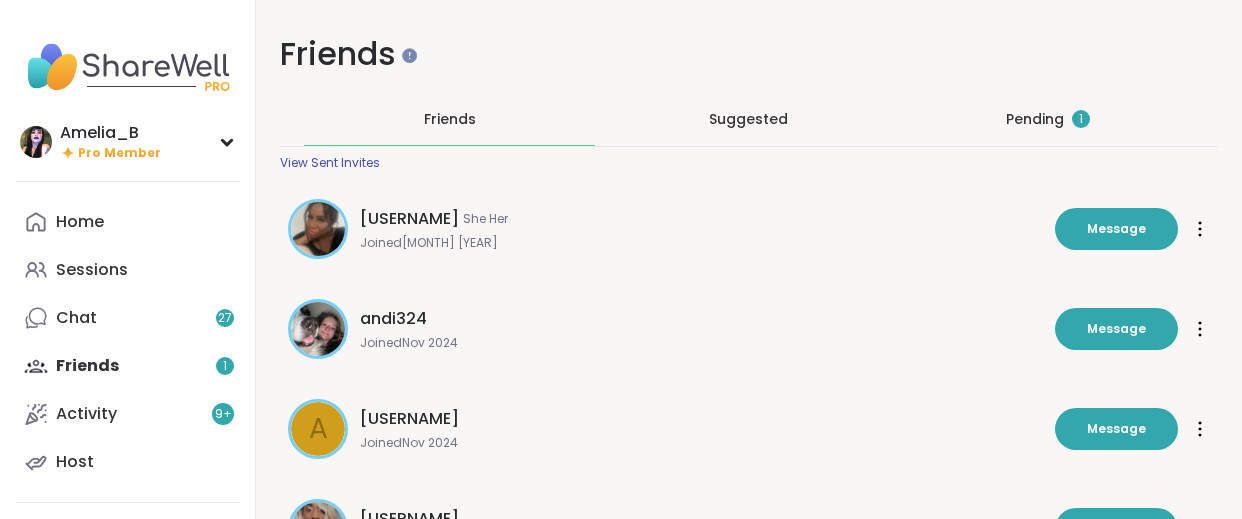 scroll, scrollTop: 0, scrollLeft: 0, axis: both 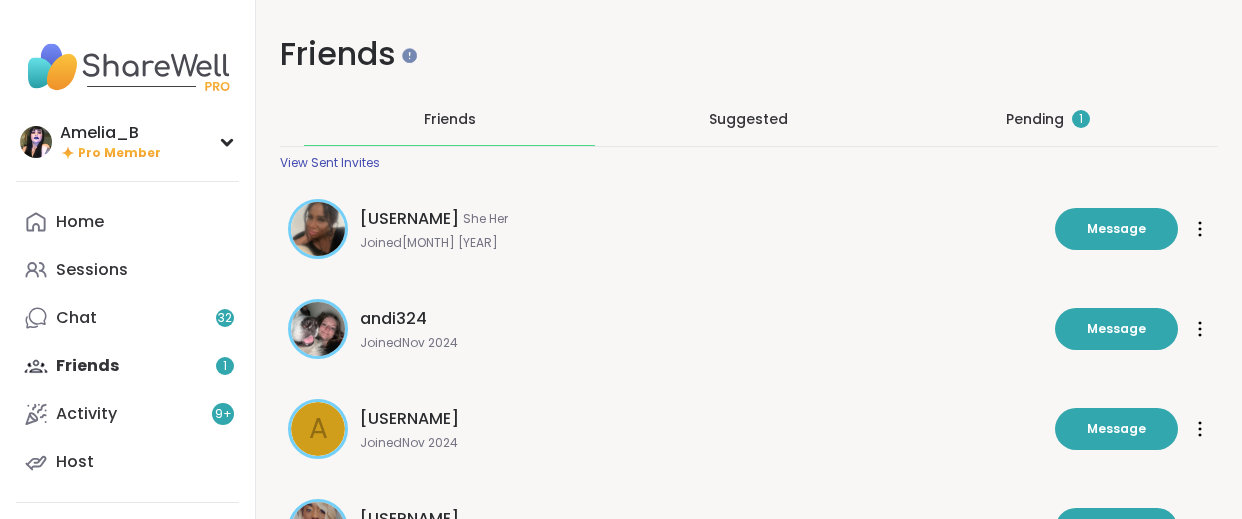 click on "Pending   1" at bounding box center (1048, 119) 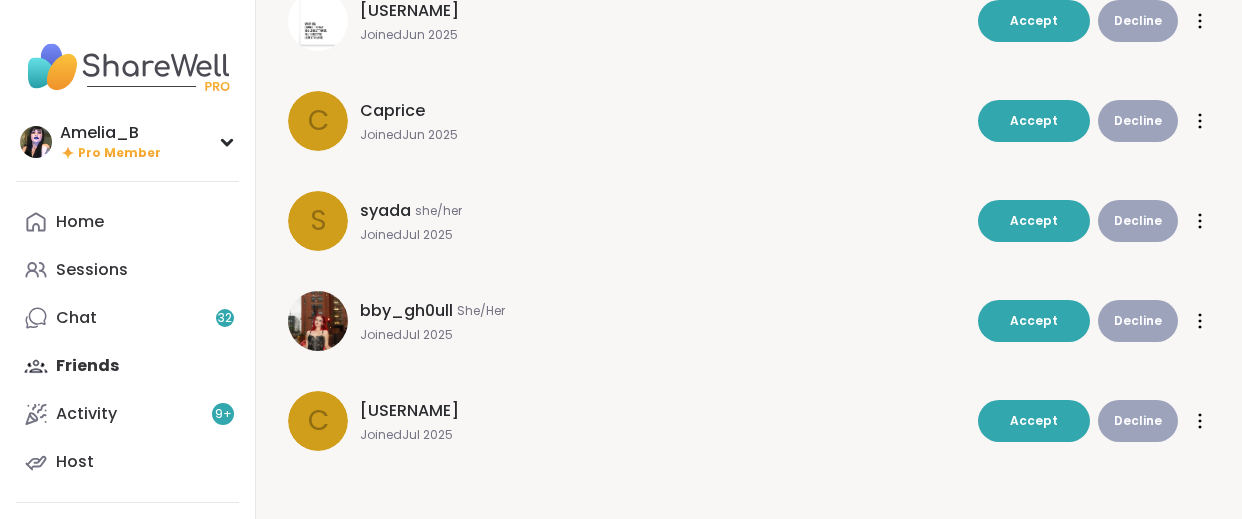 scroll, scrollTop: 507, scrollLeft: 0, axis: vertical 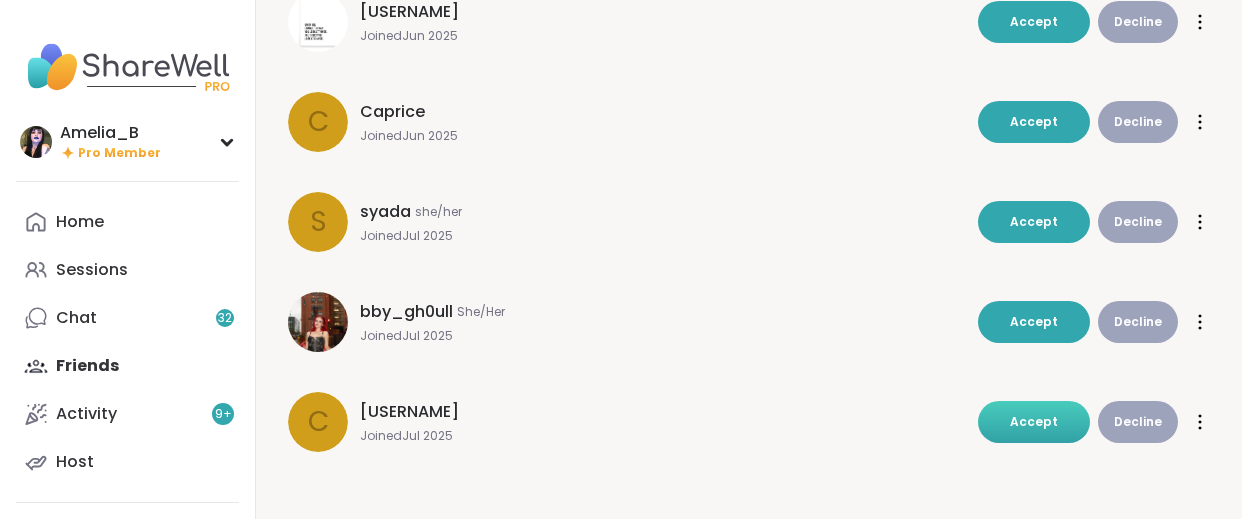 click on "Accept" at bounding box center (1034, 422) 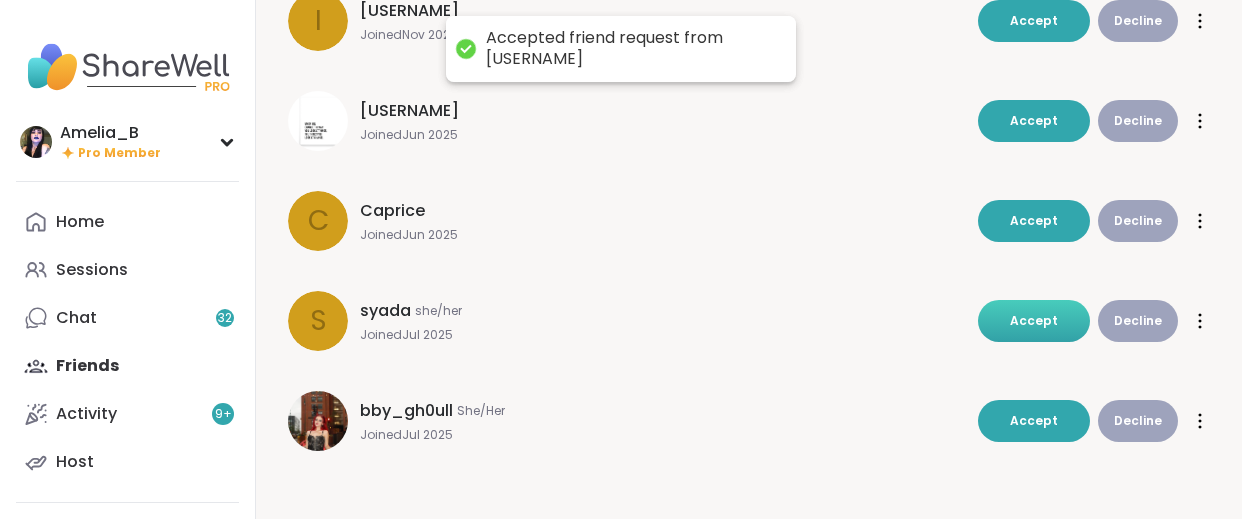 scroll, scrollTop: 407, scrollLeft: 0, axis: vertical 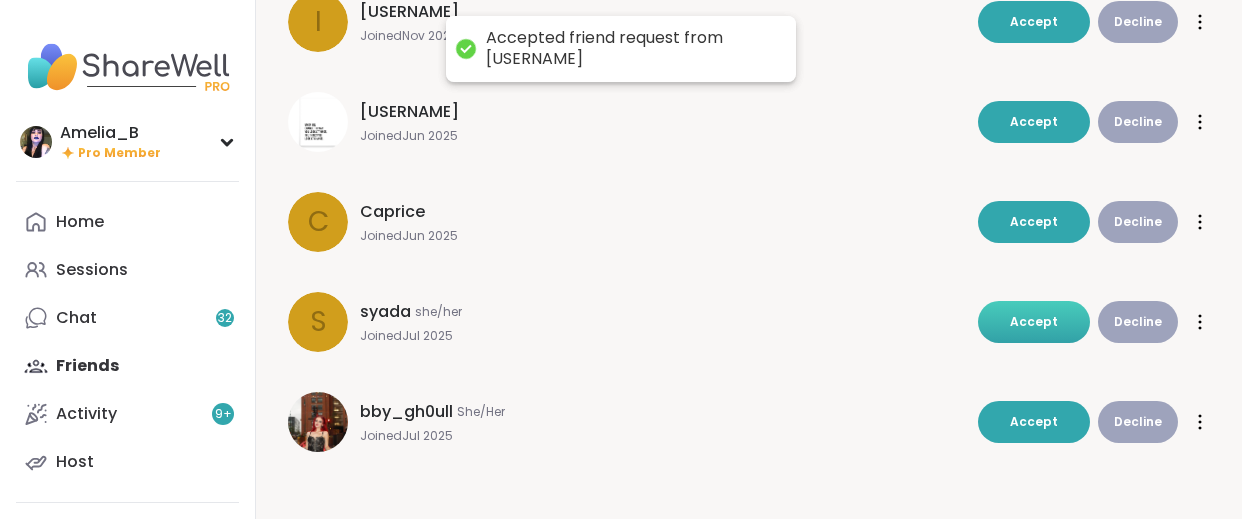 click on "Accept" at bounding box center (1034, 321) 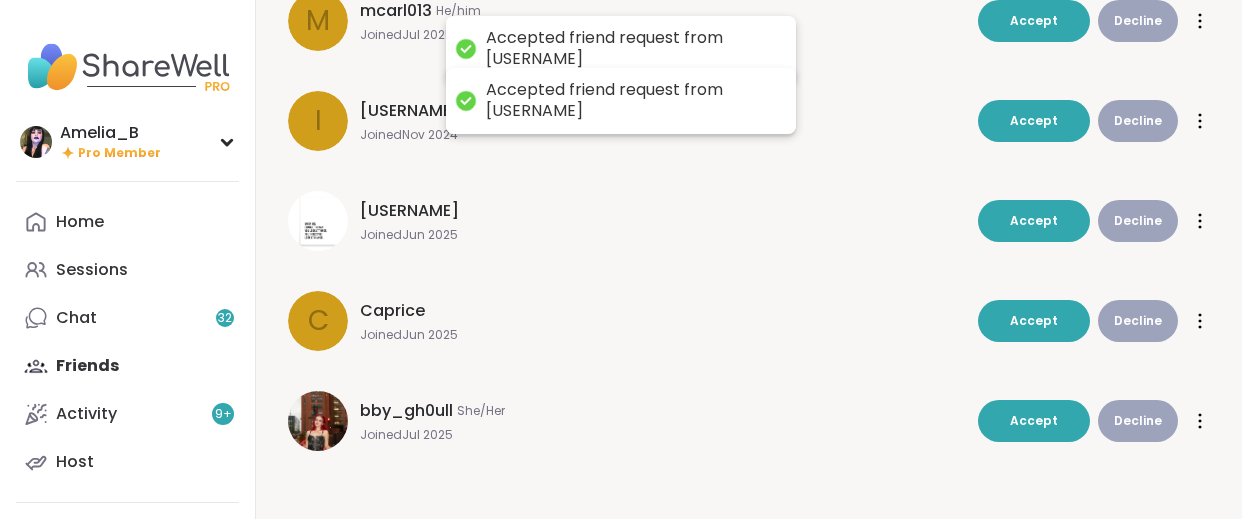 scroll, scrollTop: 307, scrollLeft: 0, axis: vertical 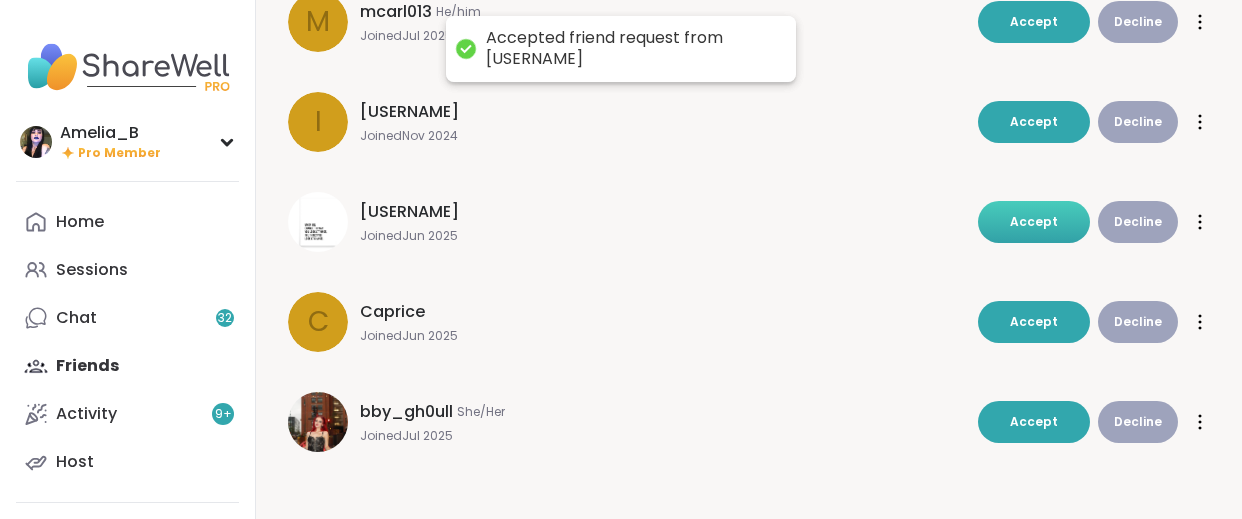 click on "Accept" at bounding box center [1034, 222] 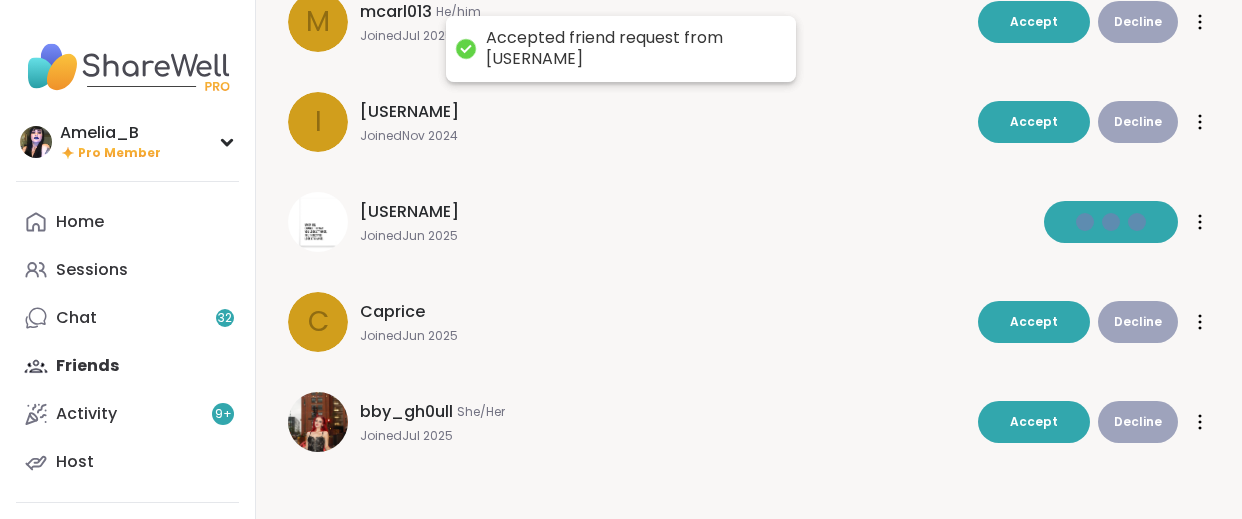 scroll, scrollTop: 207, scrollLeft: 0, axis: vertical 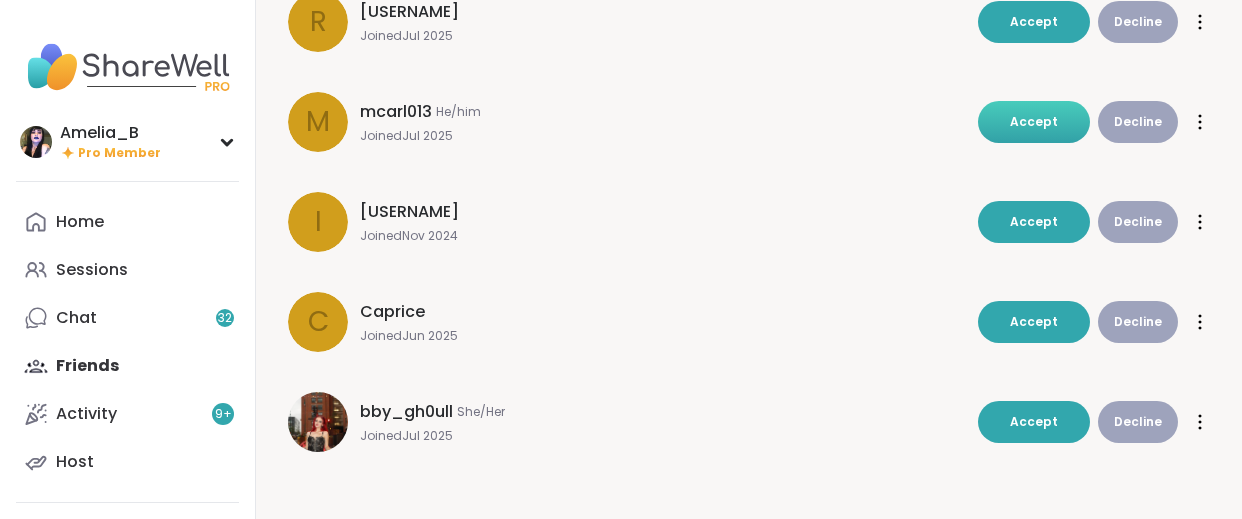 click on "Accept" at bounding box center [1034, 121] 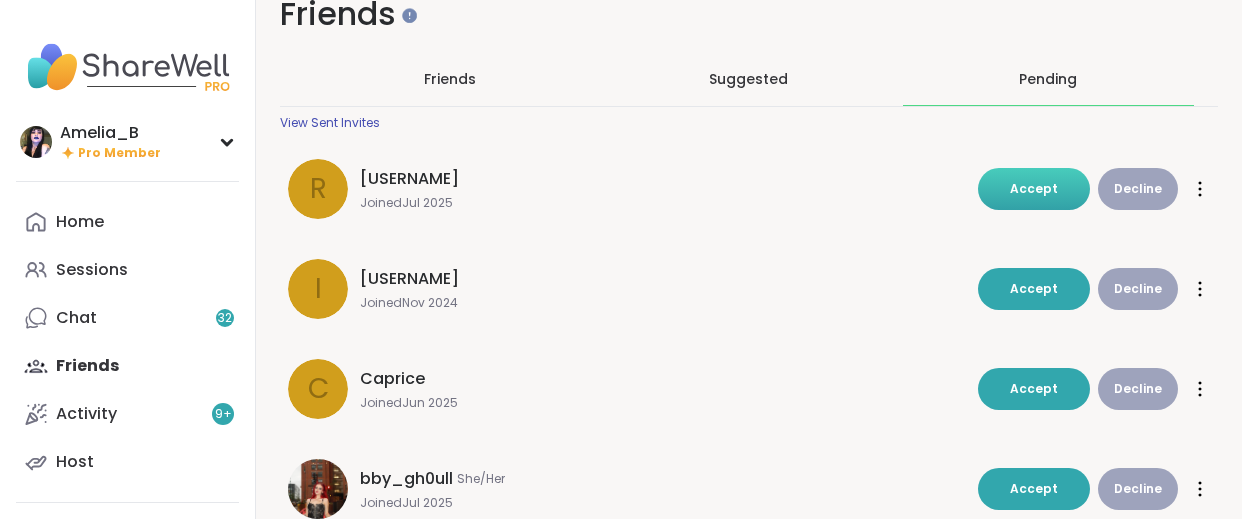 scroll, scrollTop: 34, scrollLeft: 0, axis: vertical 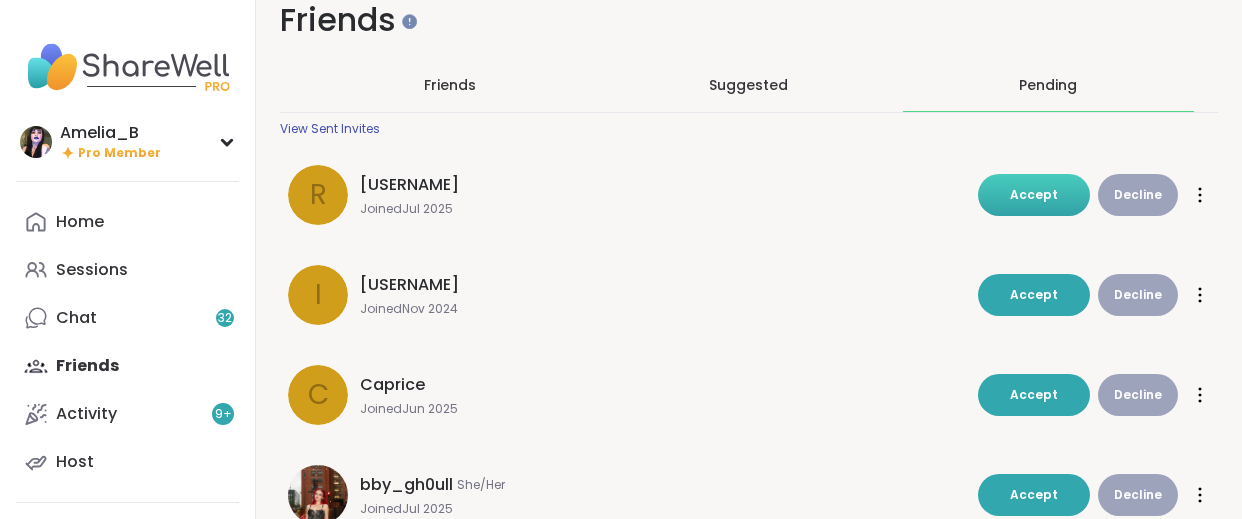 click on "Accept" at bounding box center [1034, 194] 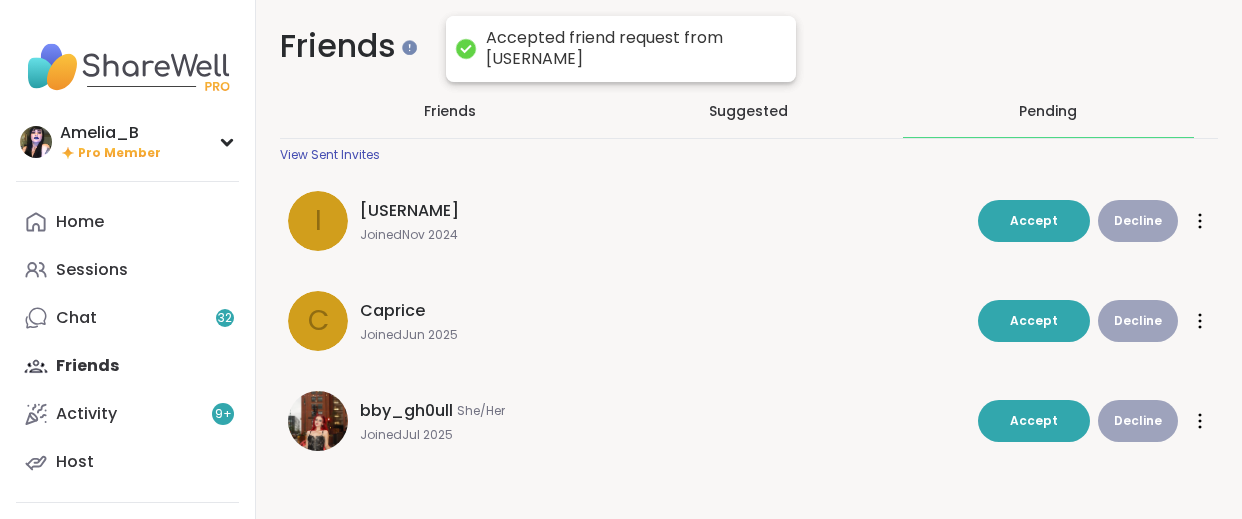 scroll, scrollTop: 7, scrollLeft: 0, axis: vertical 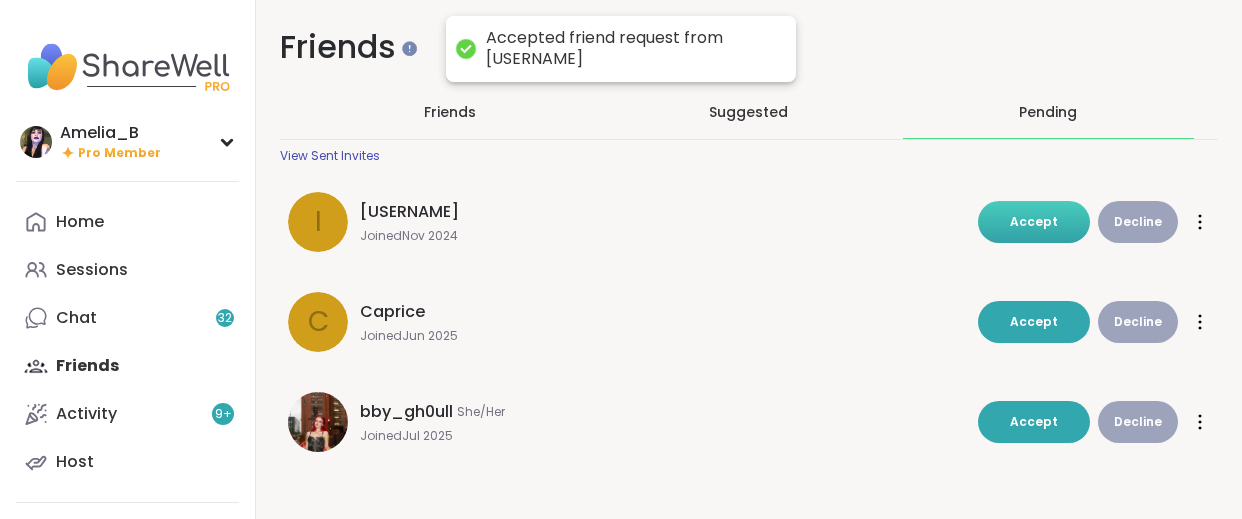 click on "Accept" at bounding box center [1034, 221] 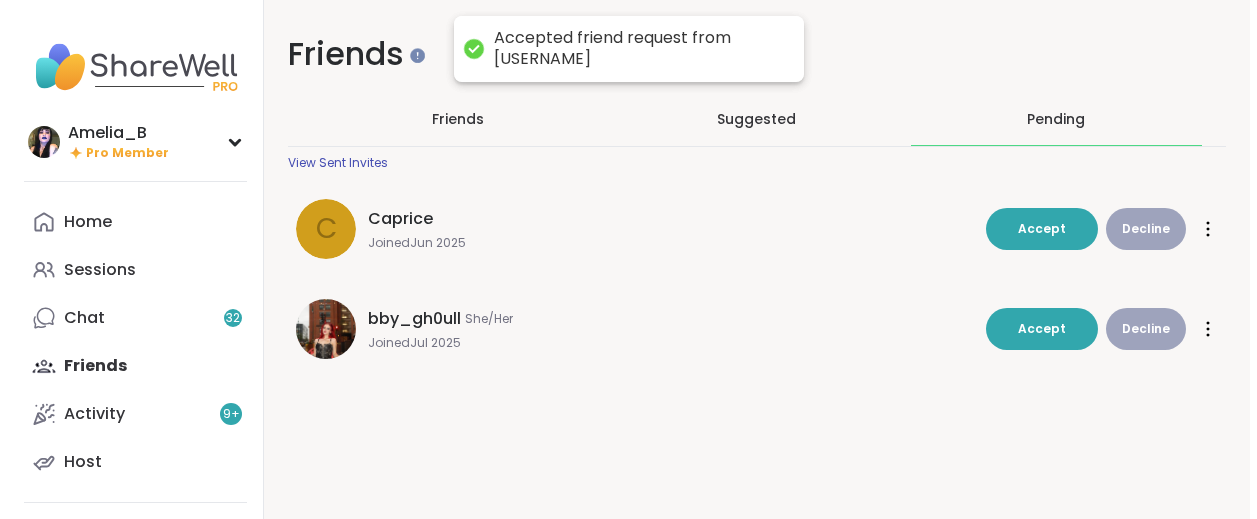 scroll, scrollTop: 0, scrollLeft: 0, axis: both 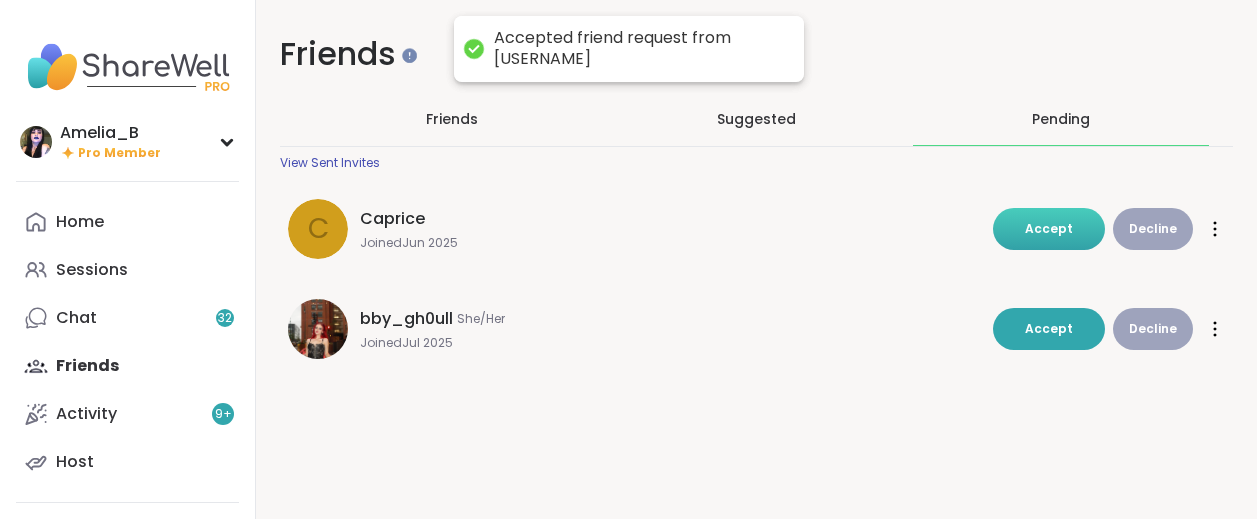 click on "Accept" at bounding box center (1049, 228) 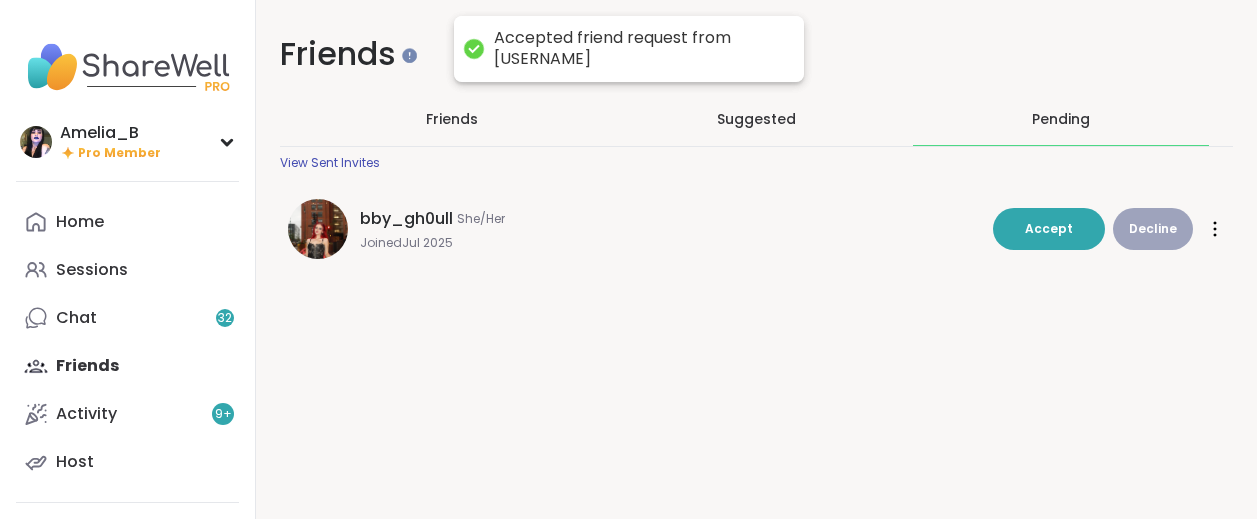 click on "Accept" at bounding box center [1049, 228] 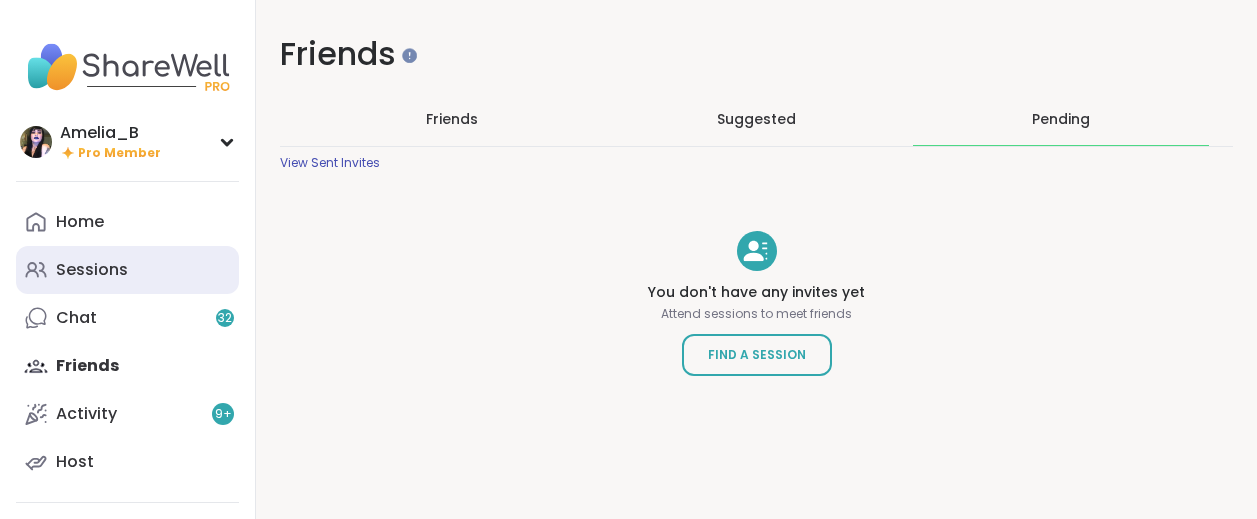 click on "Sessions" at bounding box center [127, 270] 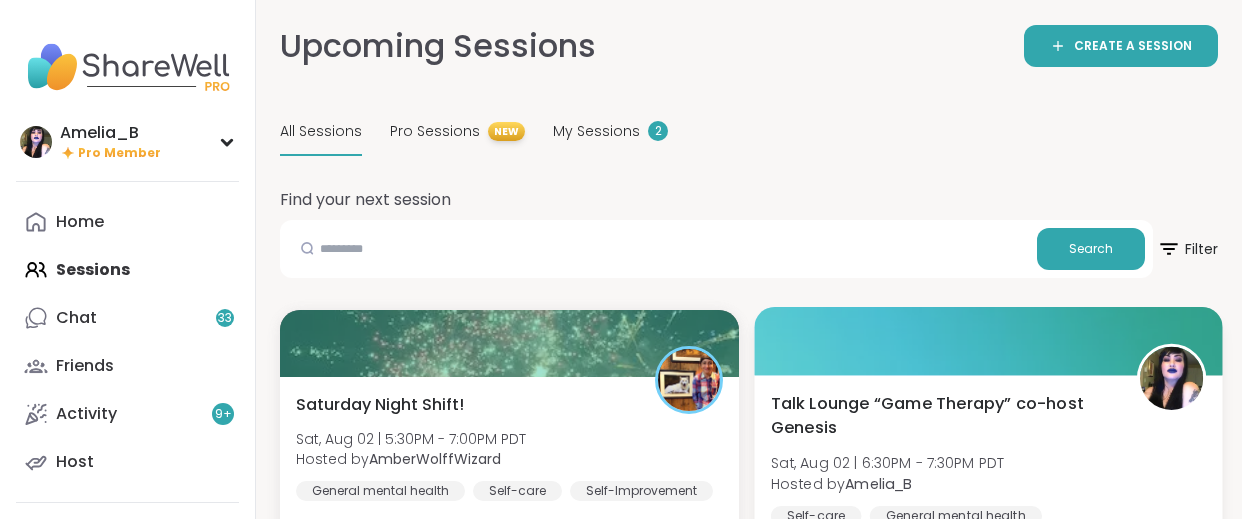 click on "Talk Lounge “Game Therapy” co-host Genesis" at bounding box center (943, 415) 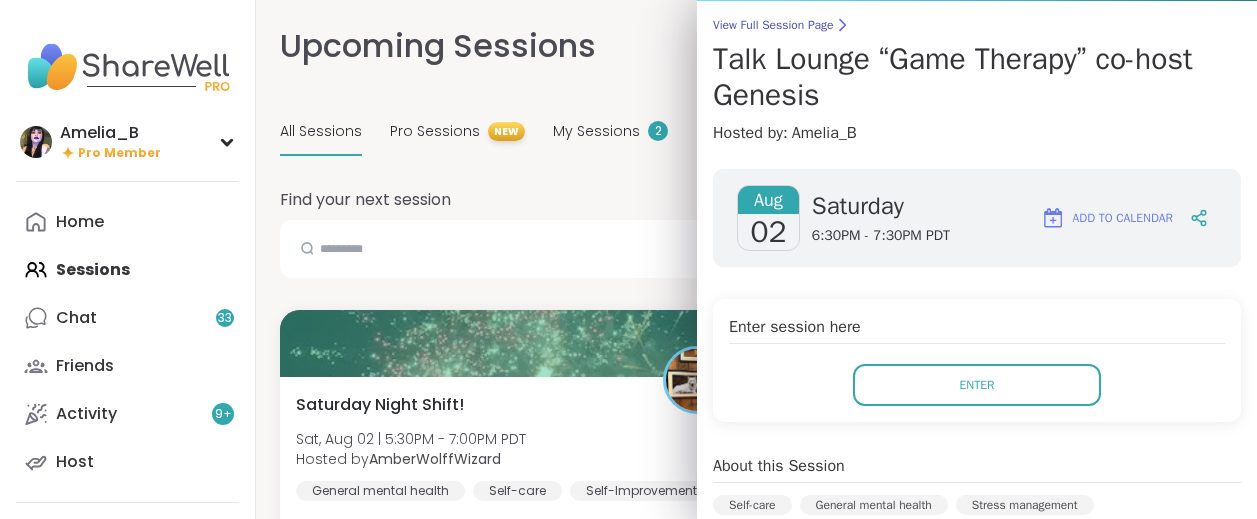 scroll, scrollTop: 197, scrollLeft: 0, axis: vertical 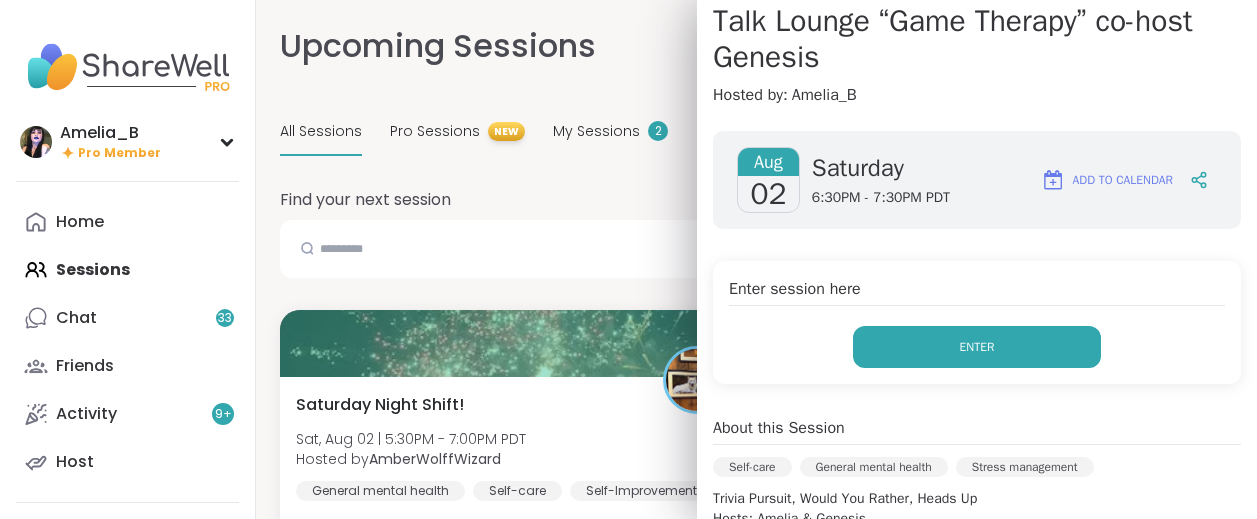 click on "Enter" at bounding box center [977, 347] 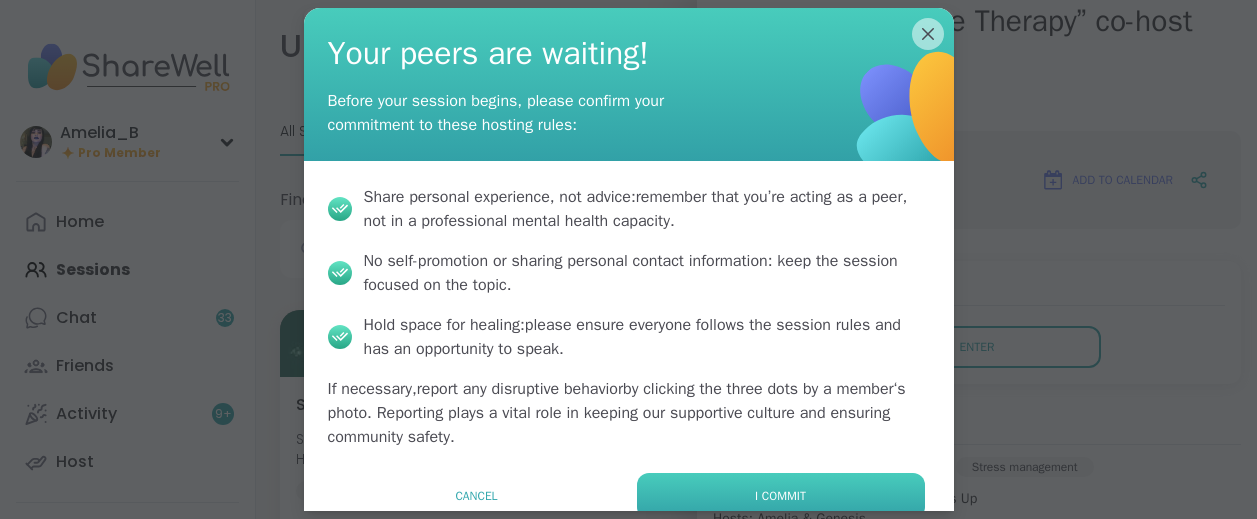 click on "I commit" at bounding box center [781, 496] 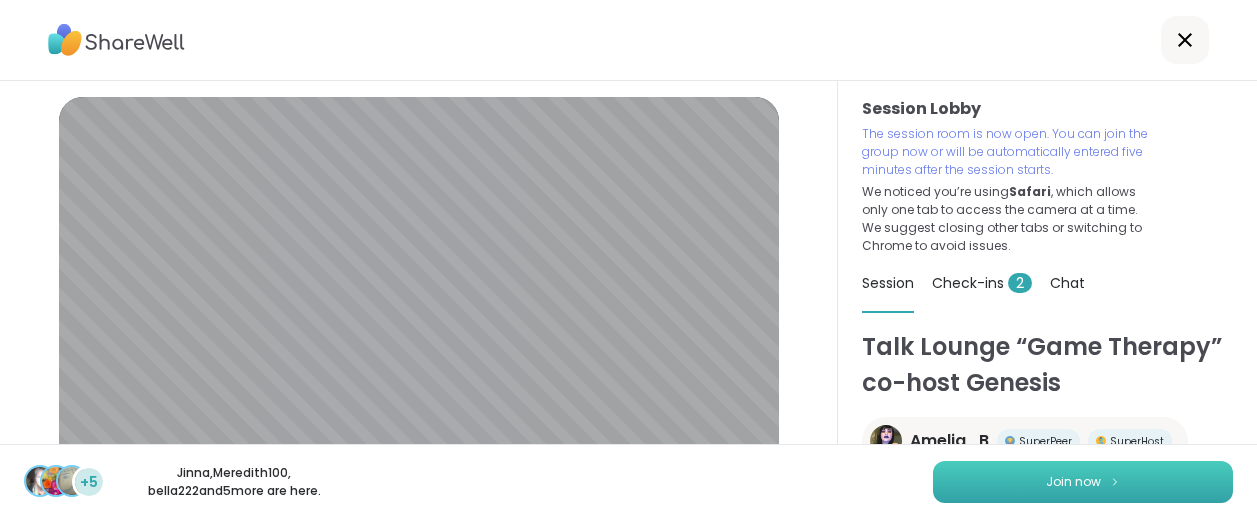 click on "Join now" at bounding box center [1083, 482] 